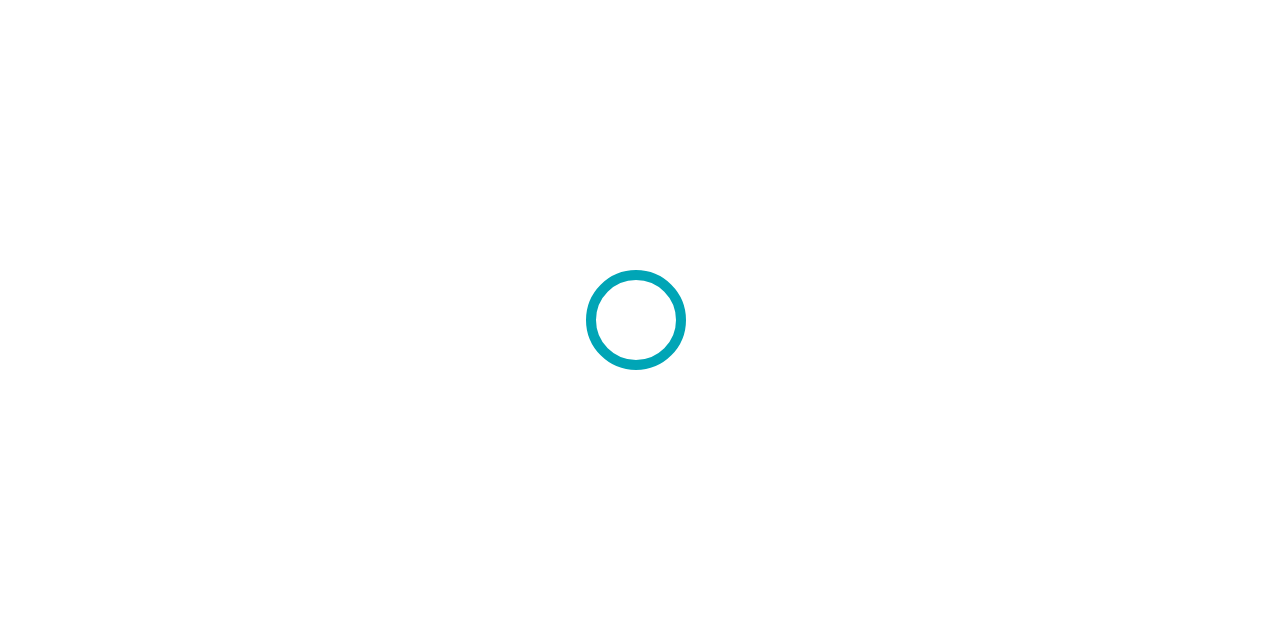 scroll, scrollTop: 0, scrollLeft: 0, axis: both 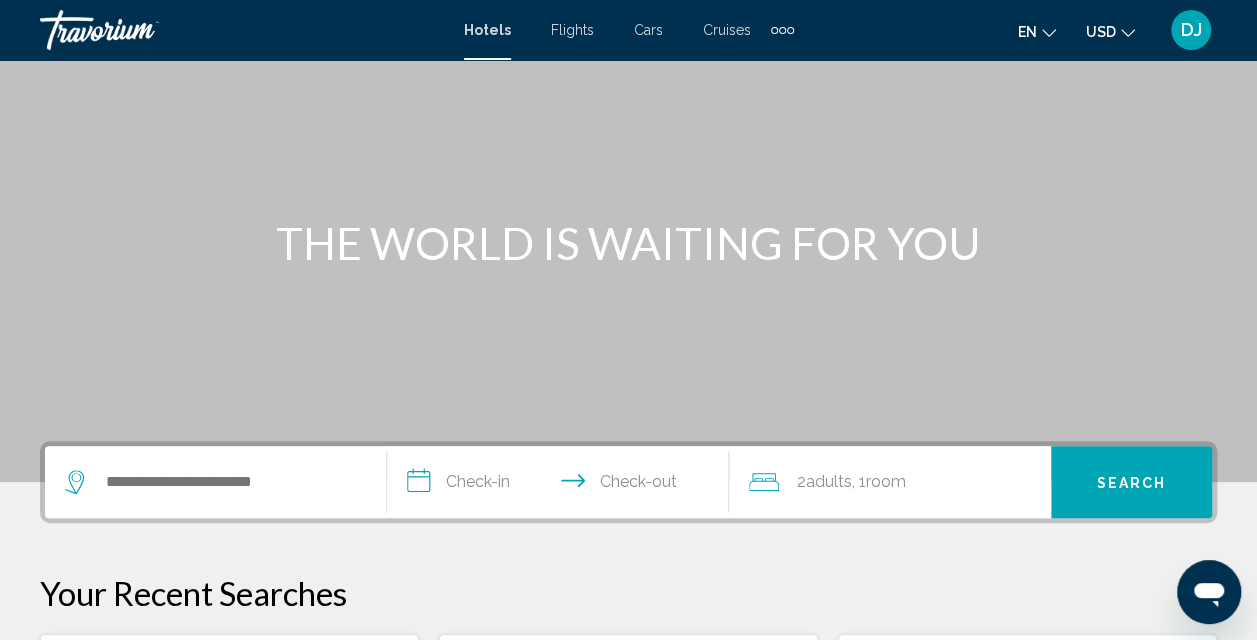 click on "Cruises" at bounding box center [727, 30] 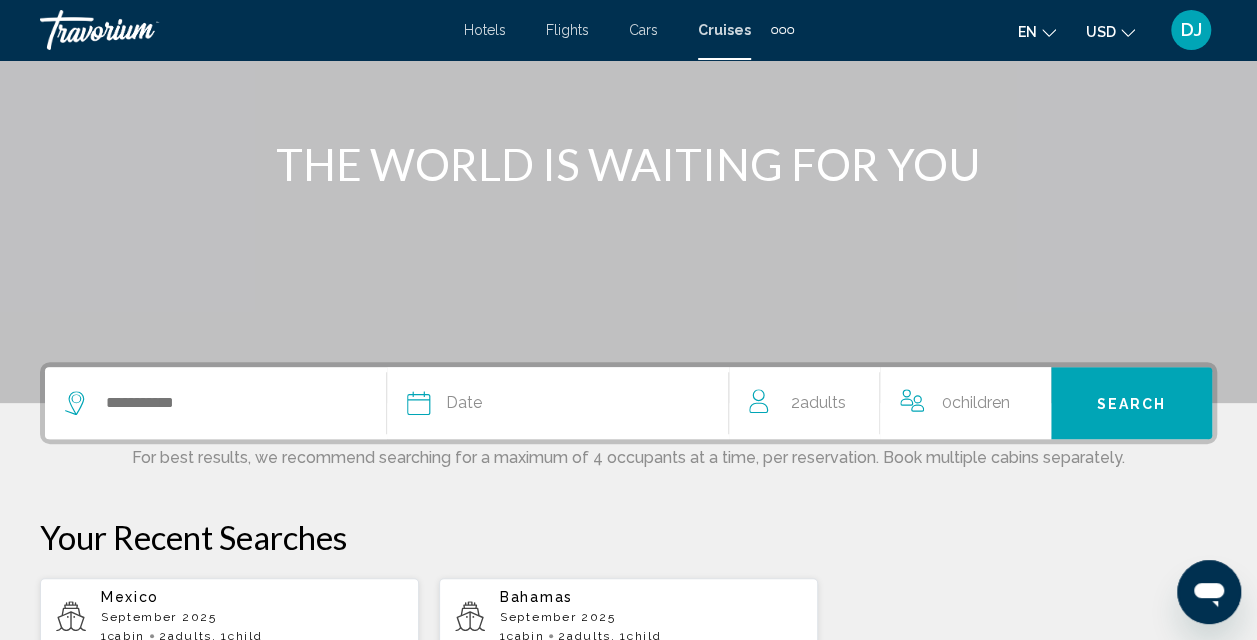 scroll, scrollTop: 204, scrollLeft: 0, axis: vertical 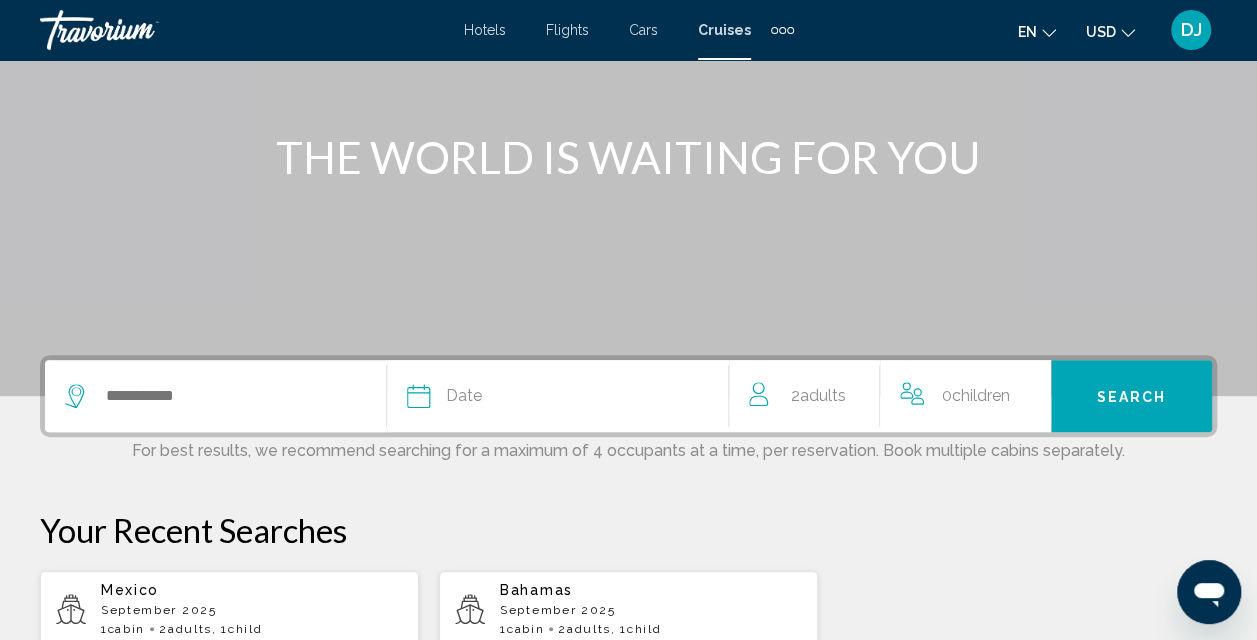 click on "0  Child Children" 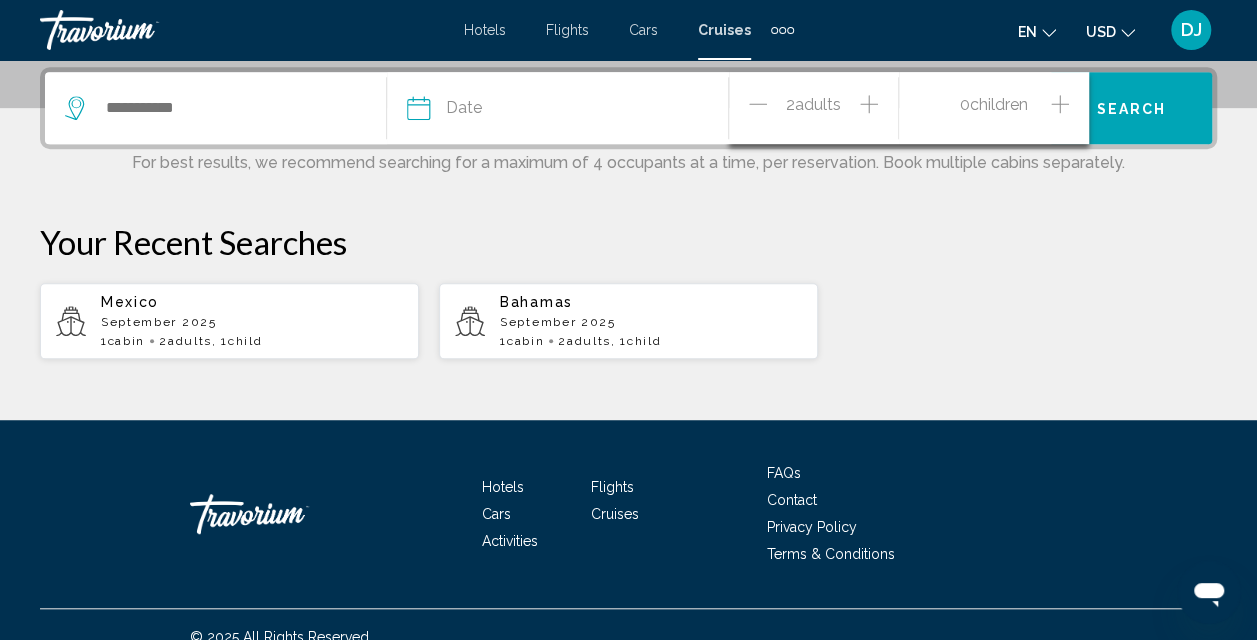 scroll, scrollTop: 494, scrollLeft: 0, axis: vertical 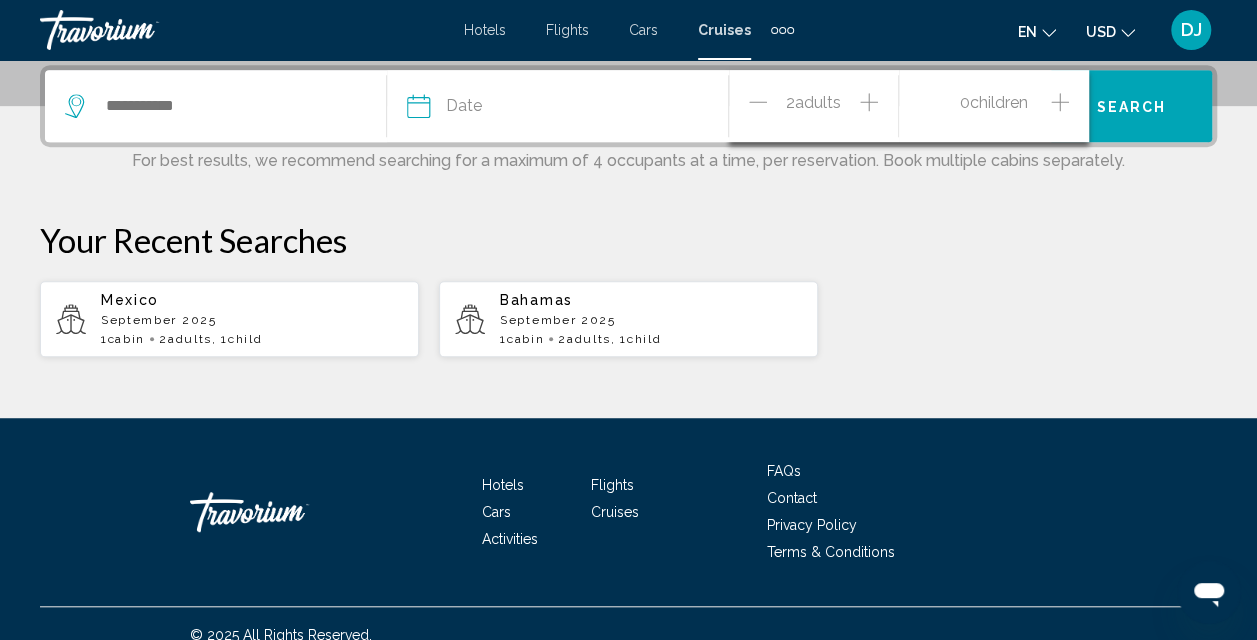 click 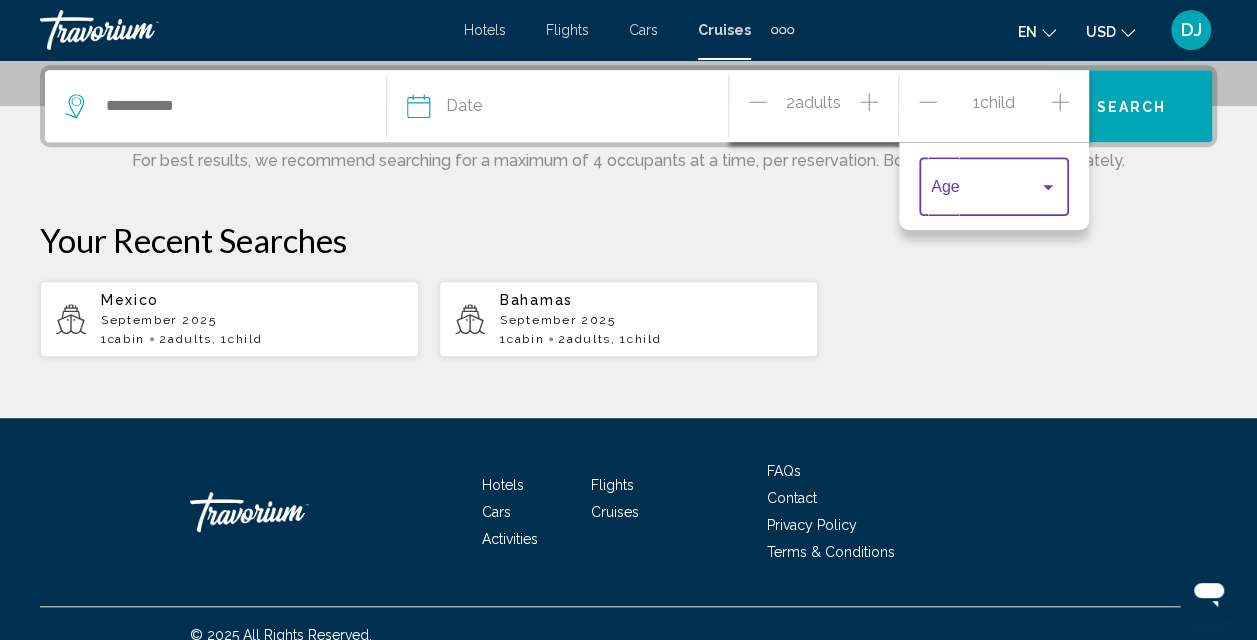 click at bounding box center (985, 191) 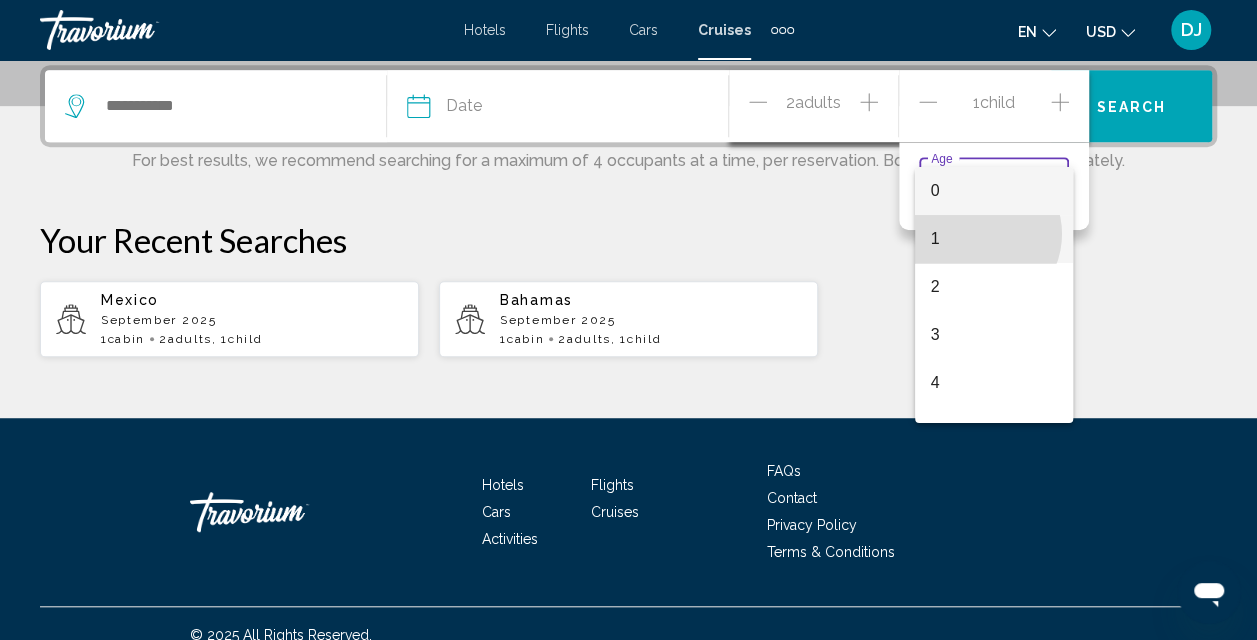 click on "1" at bounding box center (994, 239) 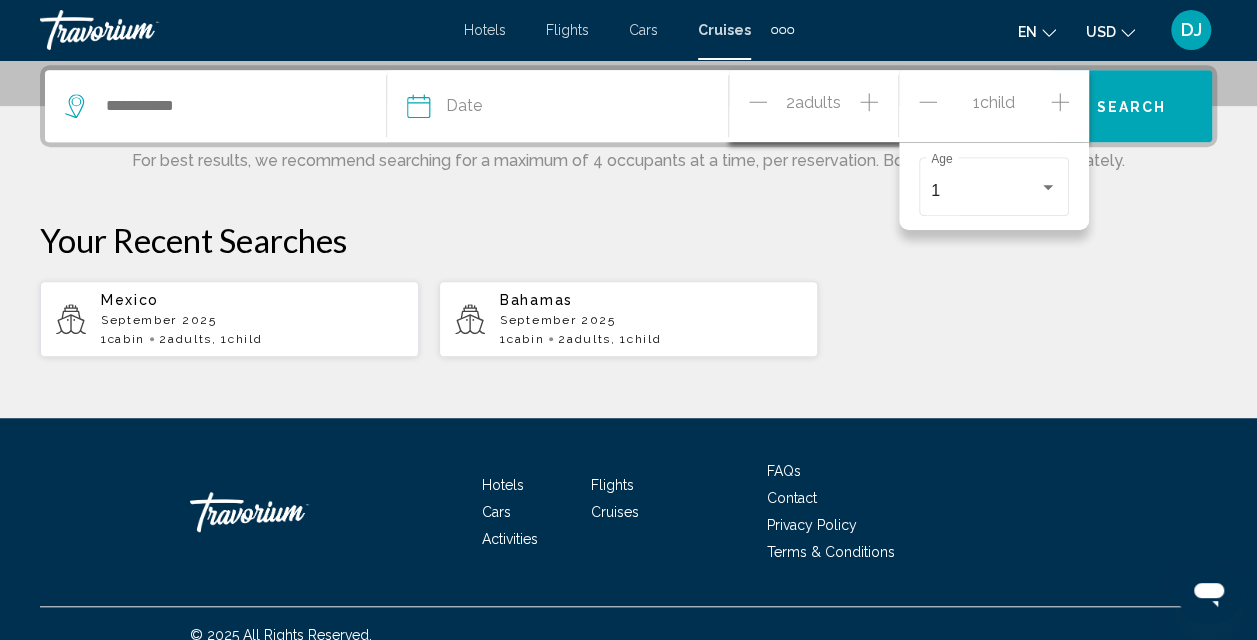 click on "Your Recent Searches" at bounding box center (628, 240) 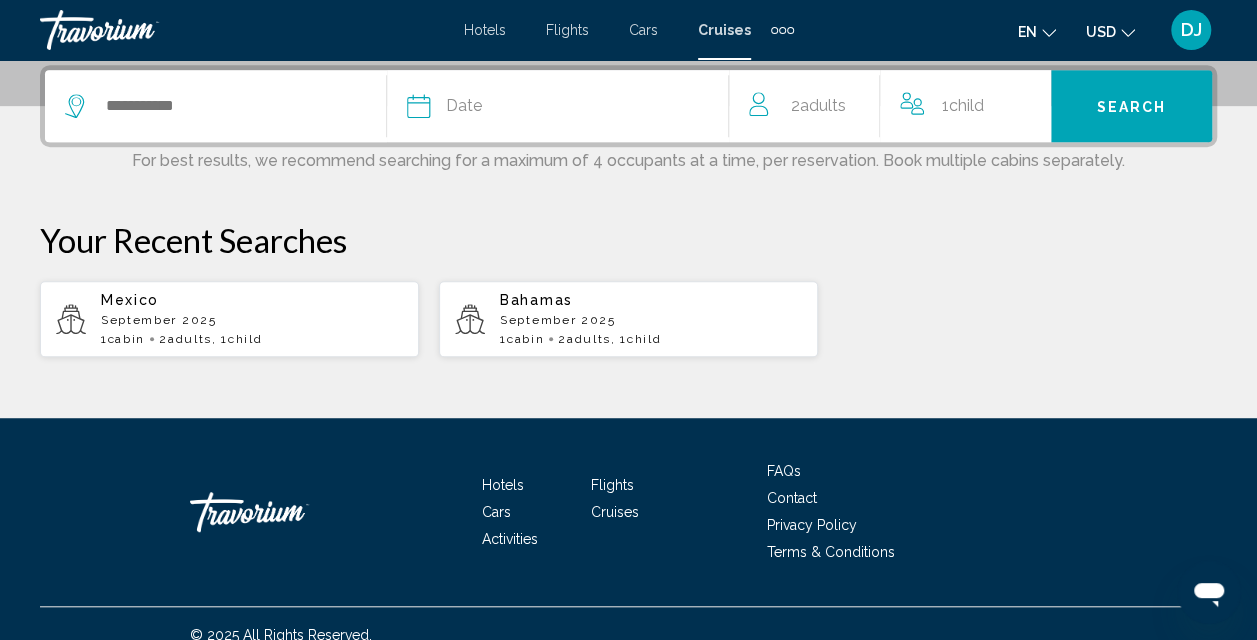 click on "Date" 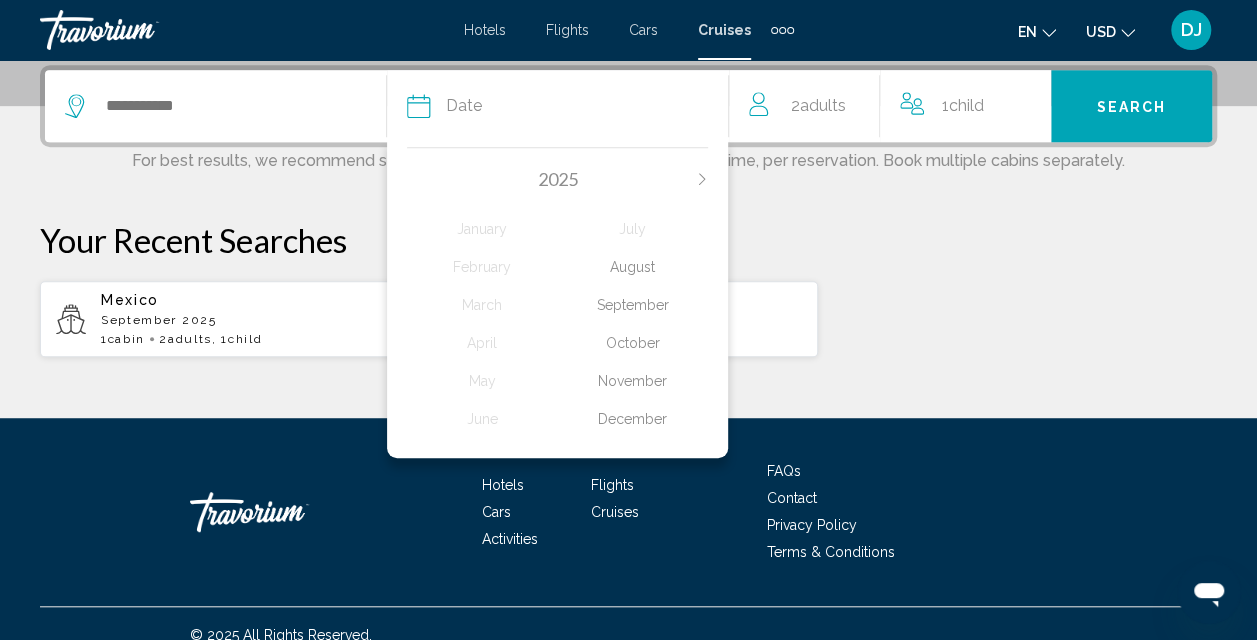 click on "September" 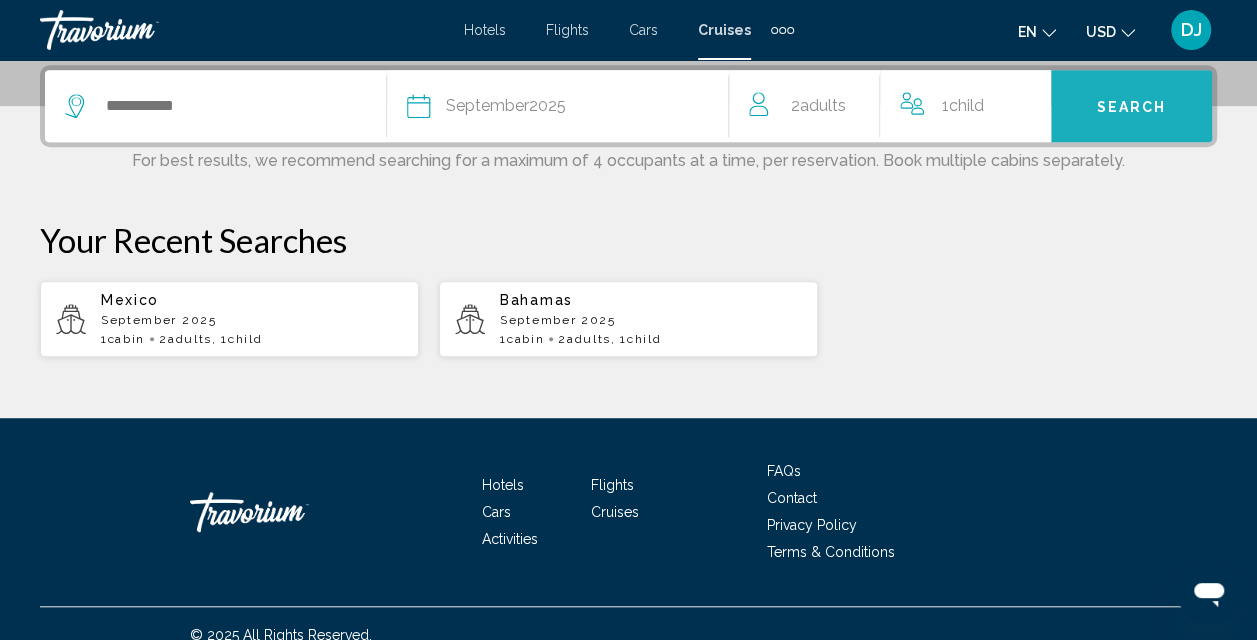 click on "Search" at bounding box center [1131, 106] 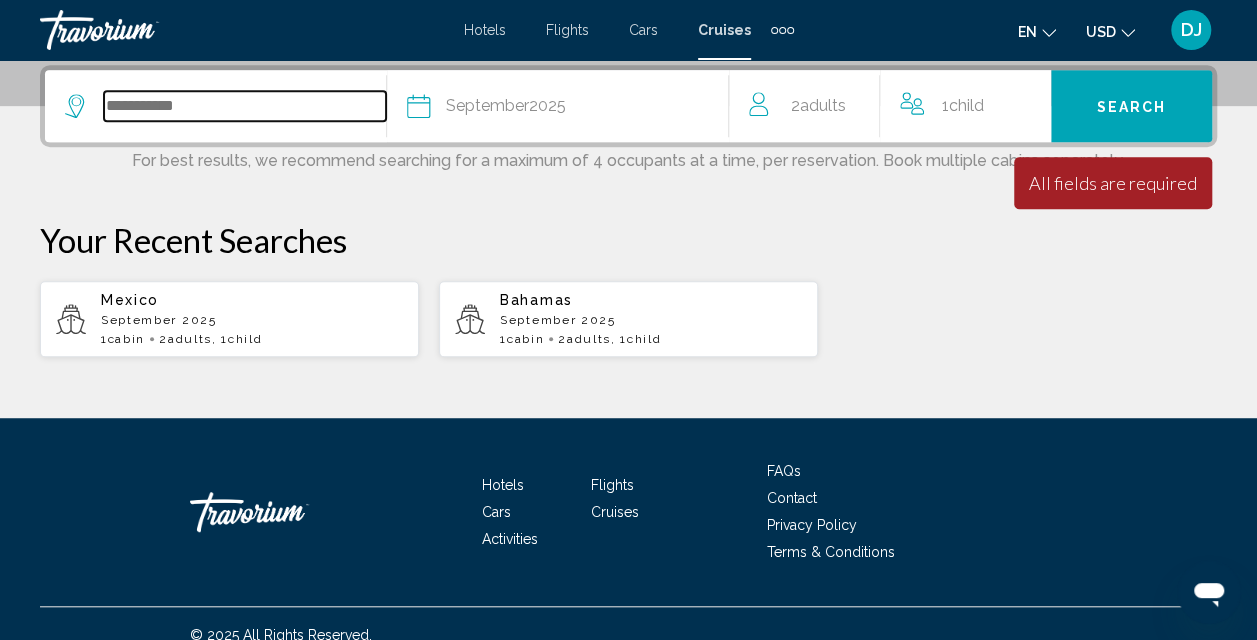 click at bounding box center (245, 106) 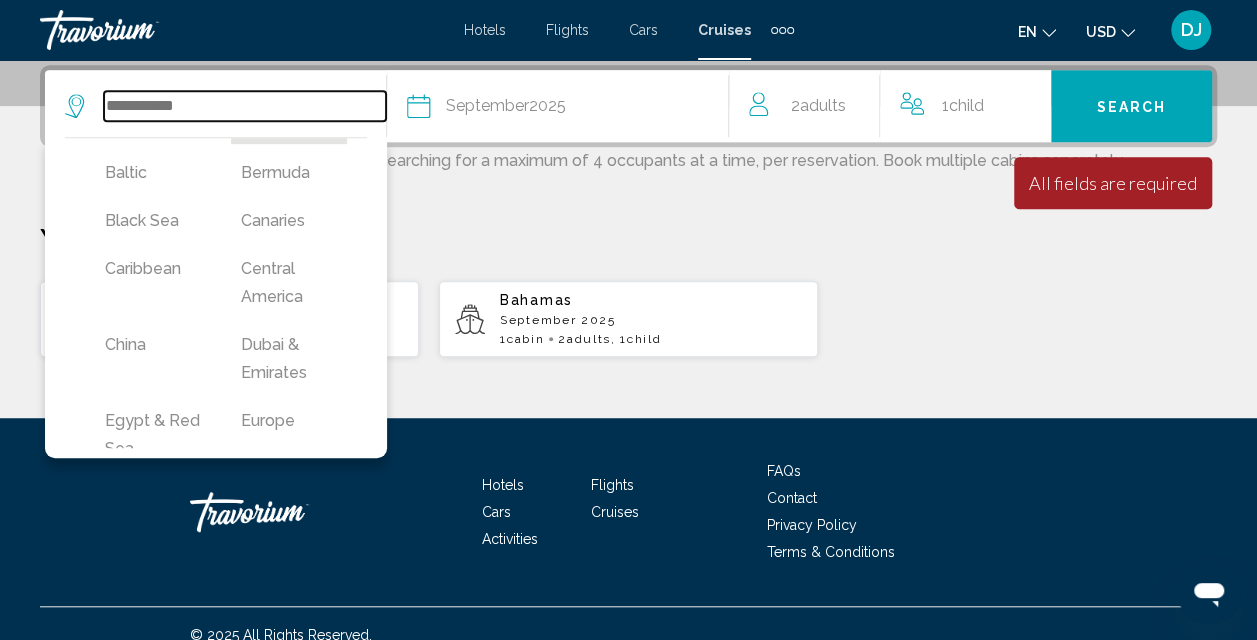 scroll, scrollTop: 194, scrollLeft: 0, axis: vertical 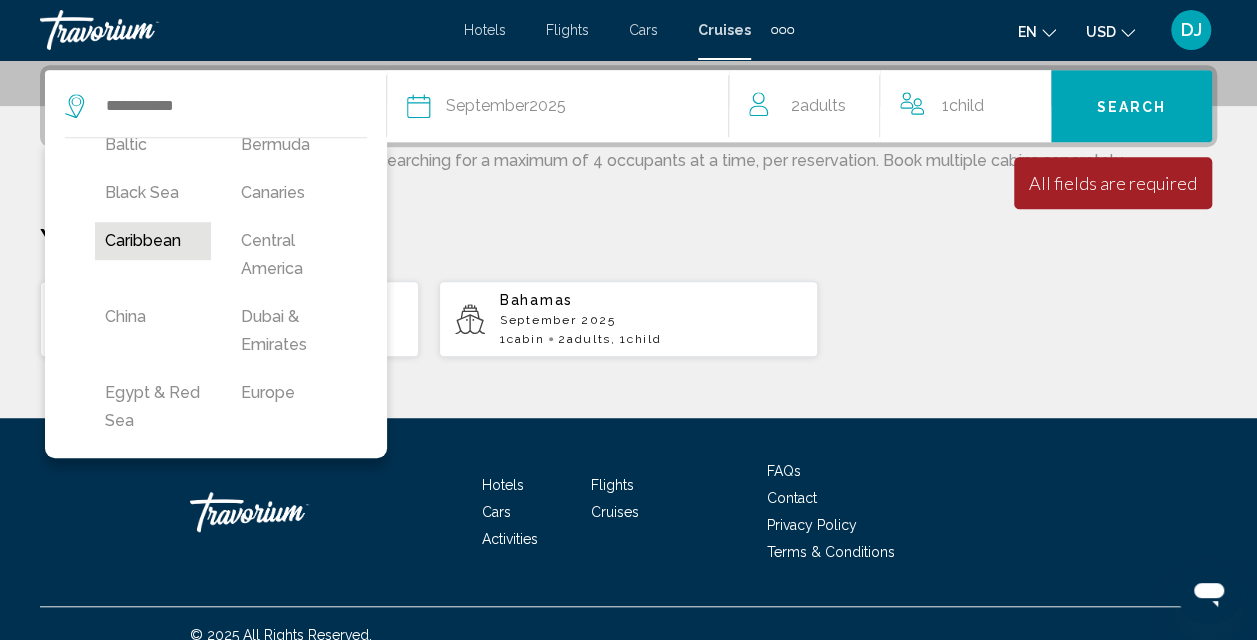 click on "Caribbean" at bounding box center (153, 241) 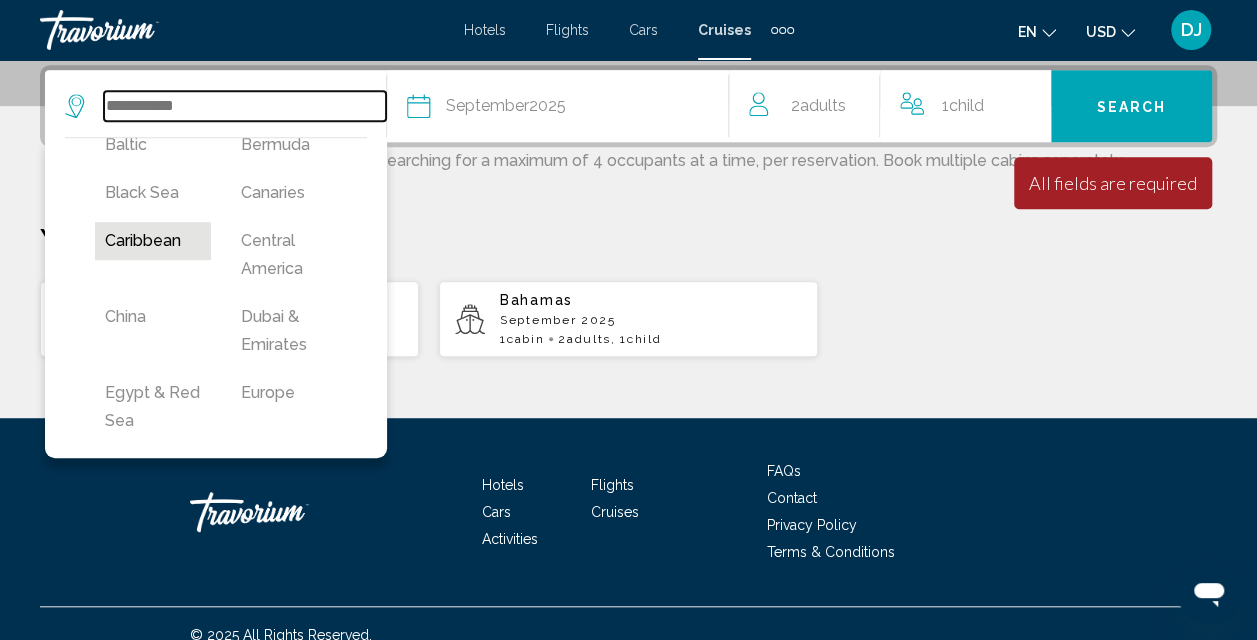 type on "*********" 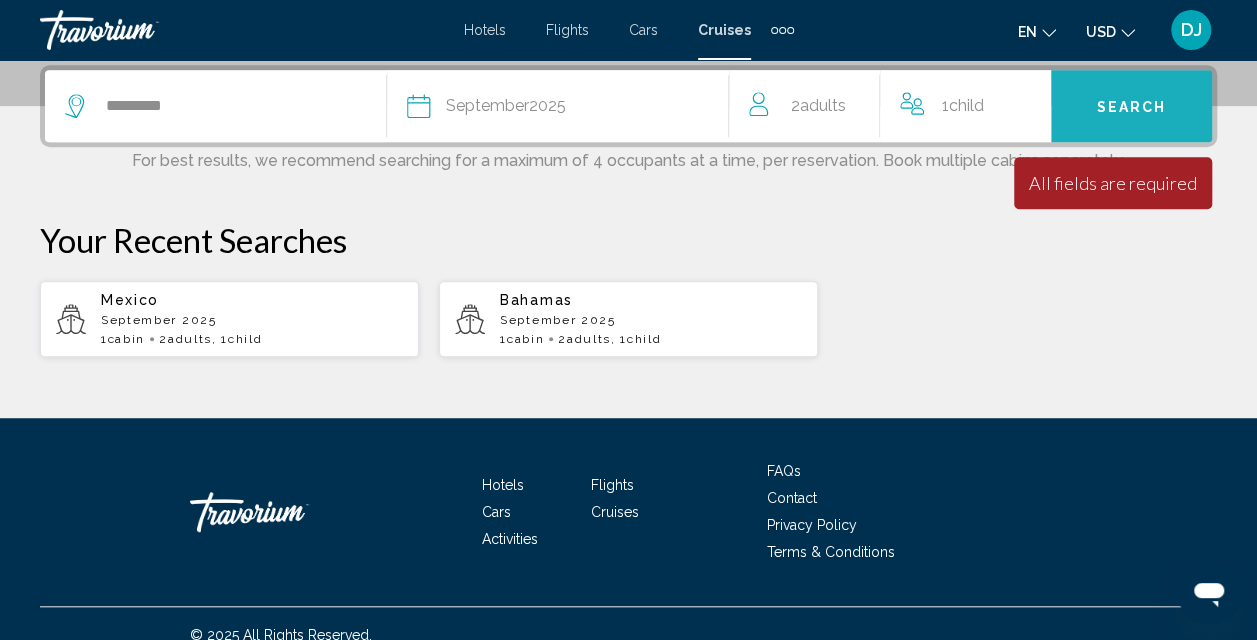 click on "Search" at bounding box center [1131, 106] 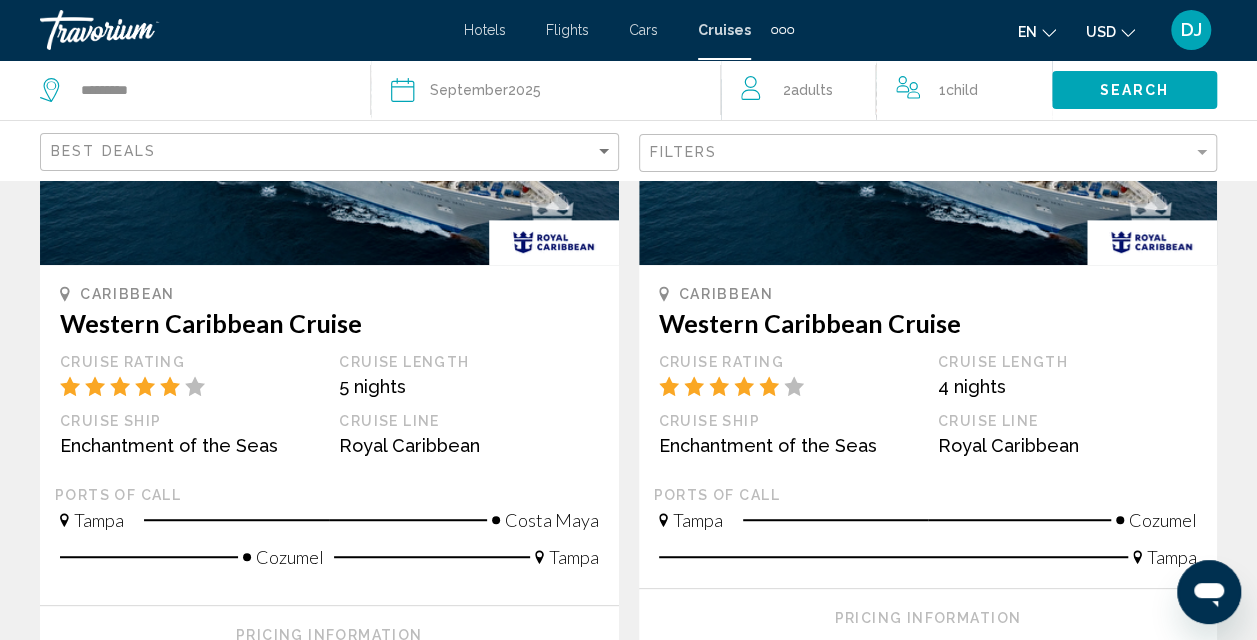 scroll, scrollTop: 314, scrollLeft: 0, axis: vertical 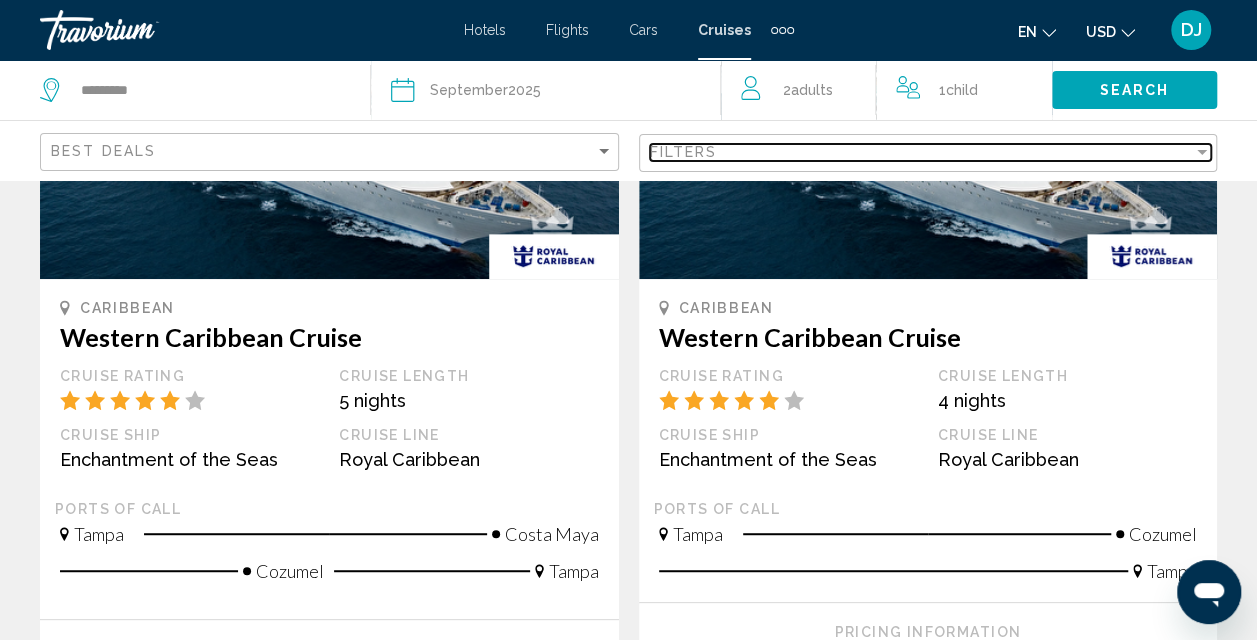 click on "Filters" at bounding box center [922, 152] 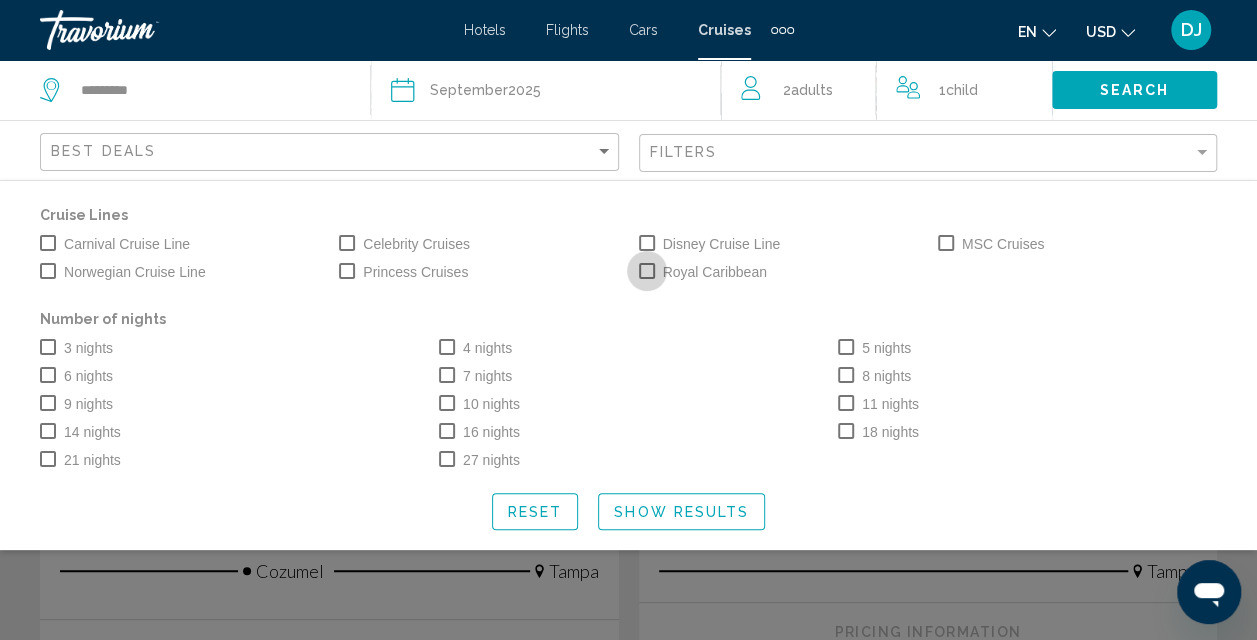 click on "Royal Caribbean" at bounding box center (715, 272) 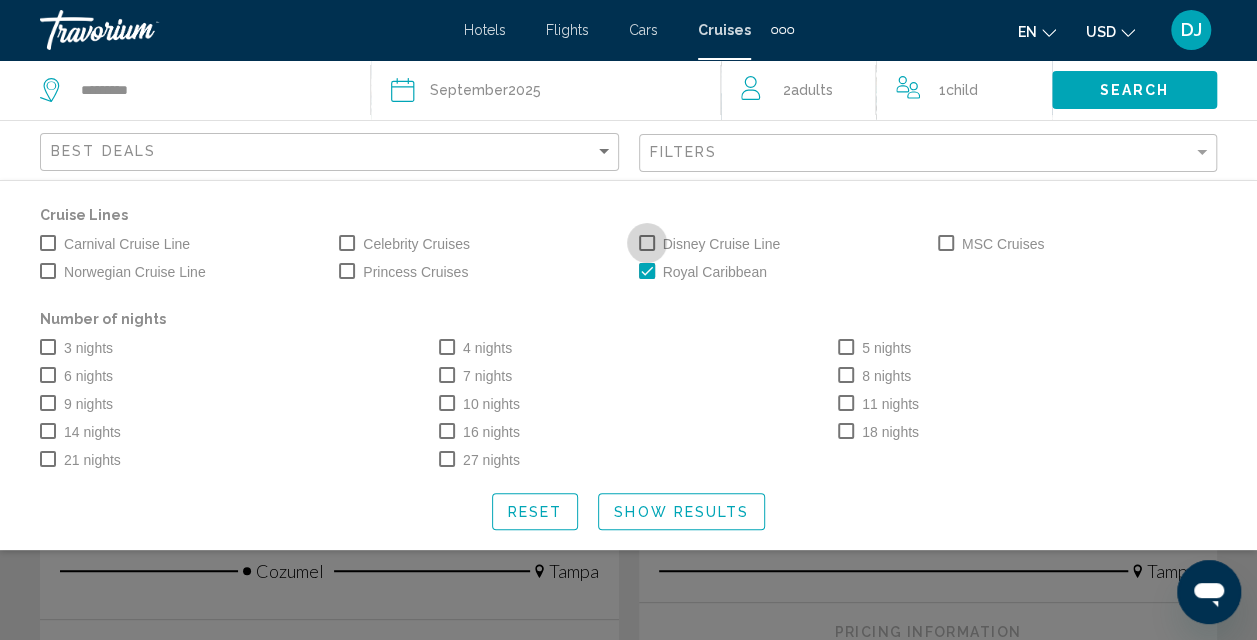 click on "Disney Cruise Line" at bounding box center (722, 244) 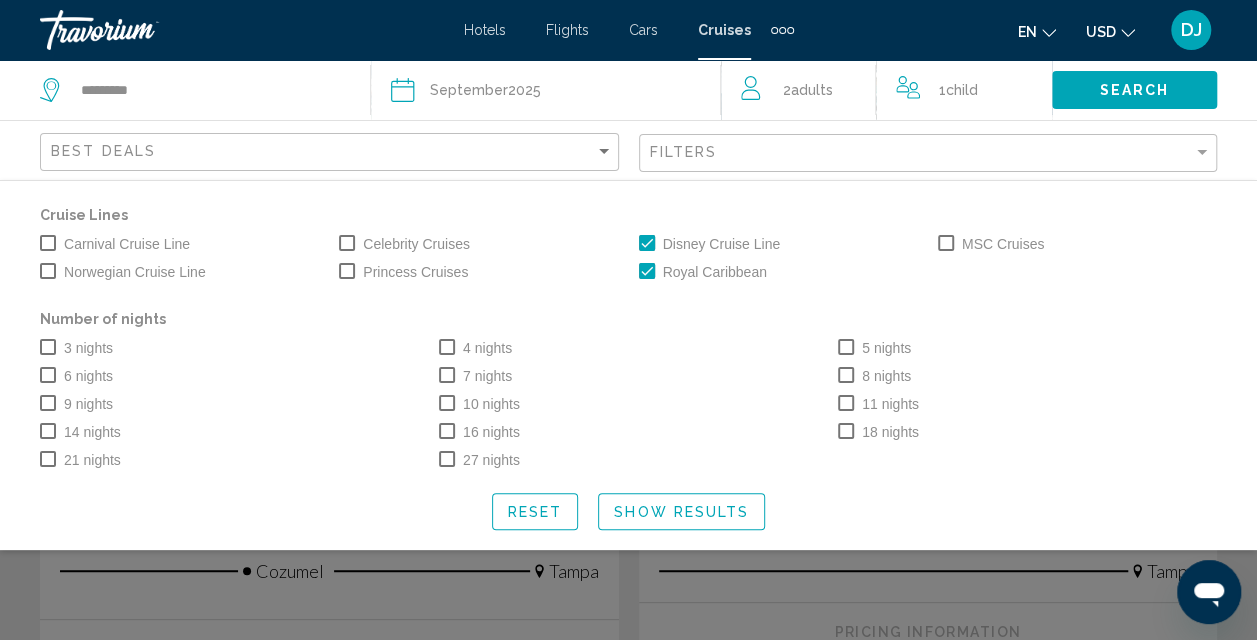 click on "Norwegian Cruise Line" at bounding box center (135, 272) 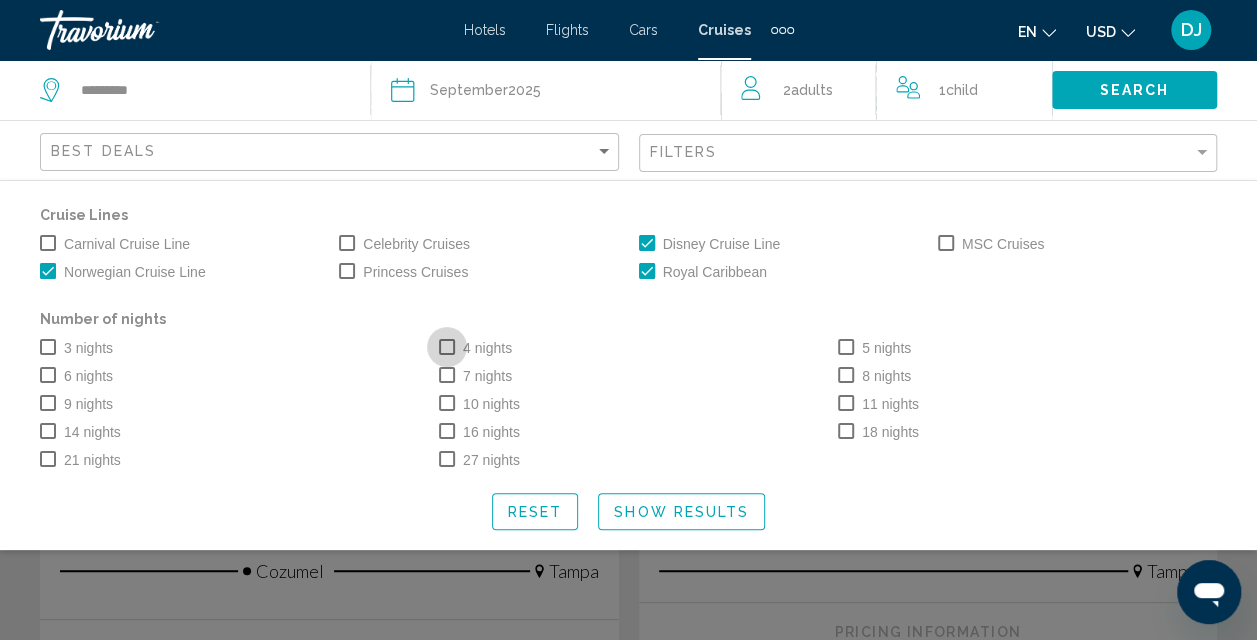 click at bounding box center [447, 347] 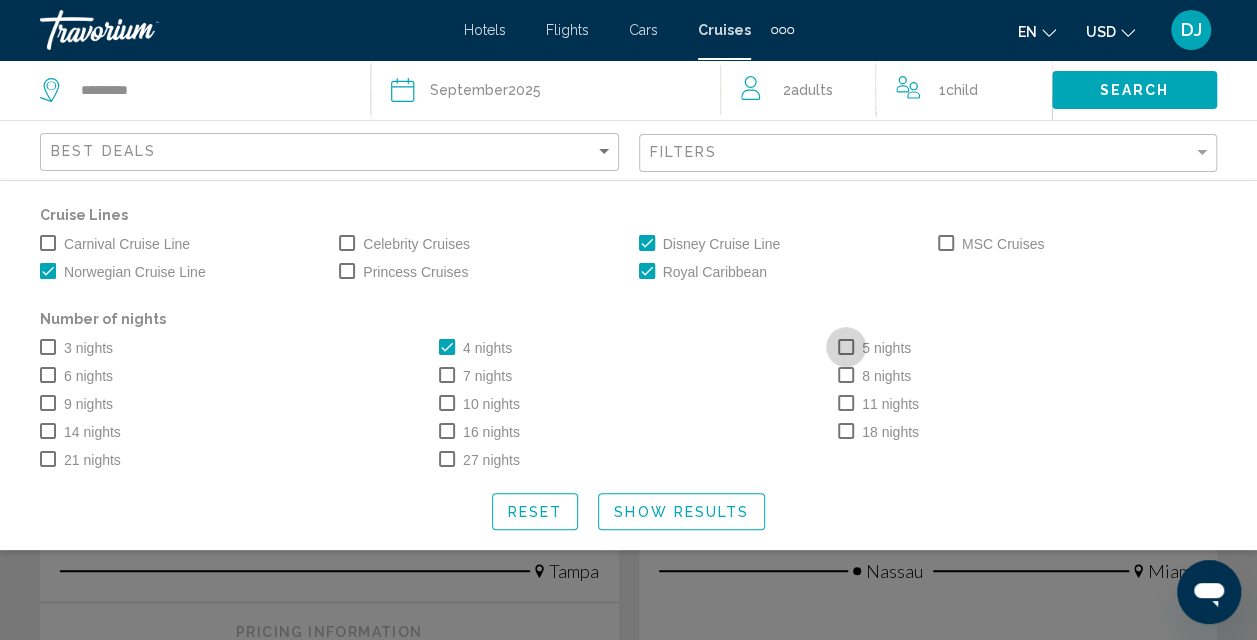 click at bounding box center (846, 347) 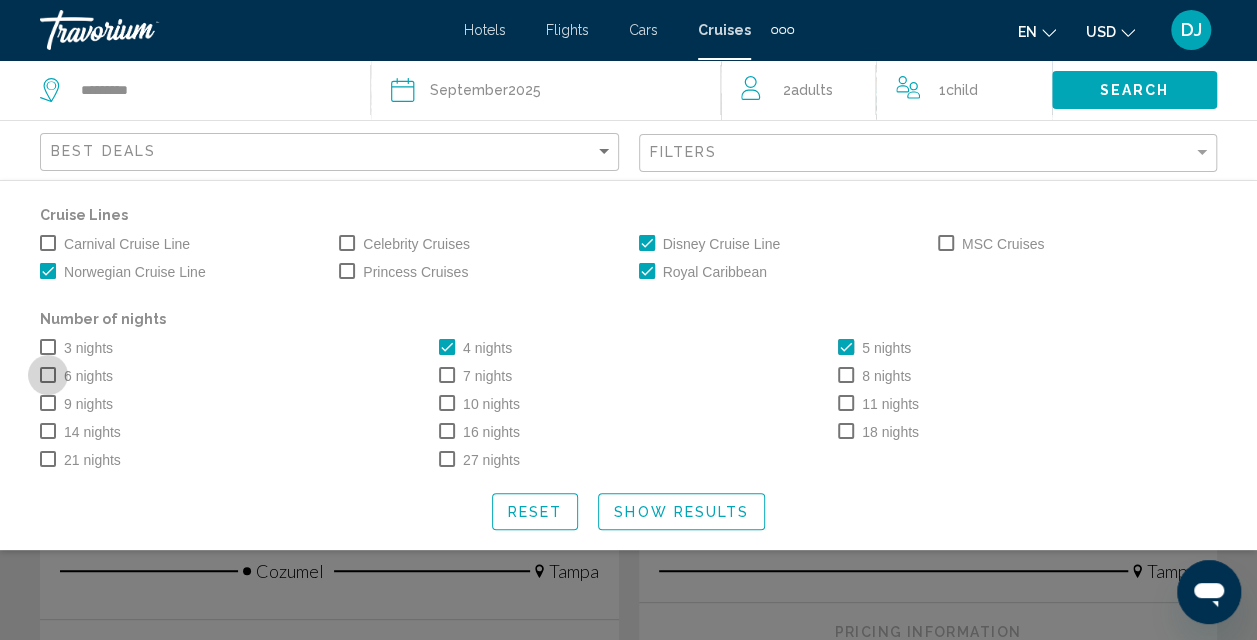 click at bounding box center [48, 375] 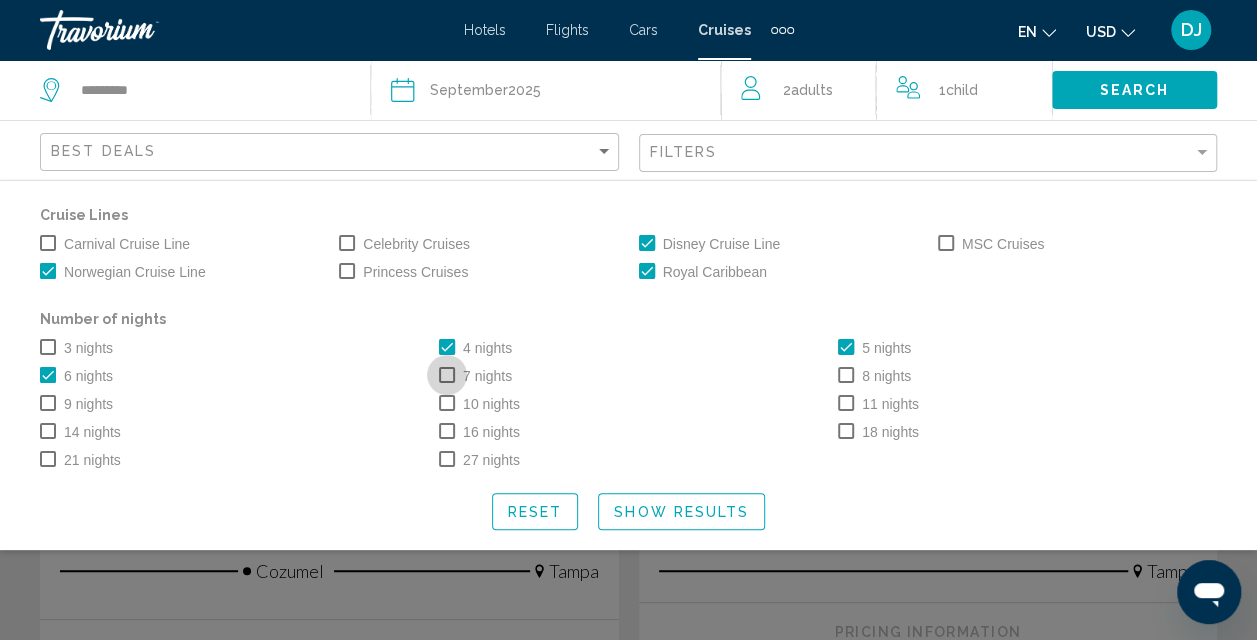 click at bounding box center (447, 375) 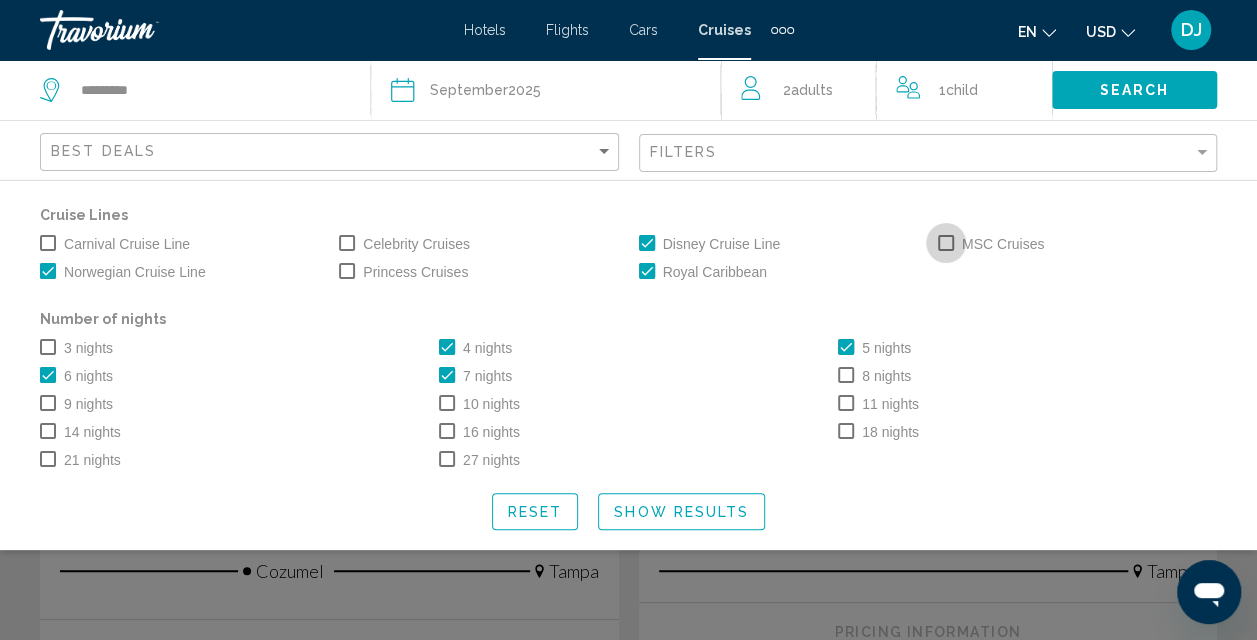 click at bounding box center [946, 243] 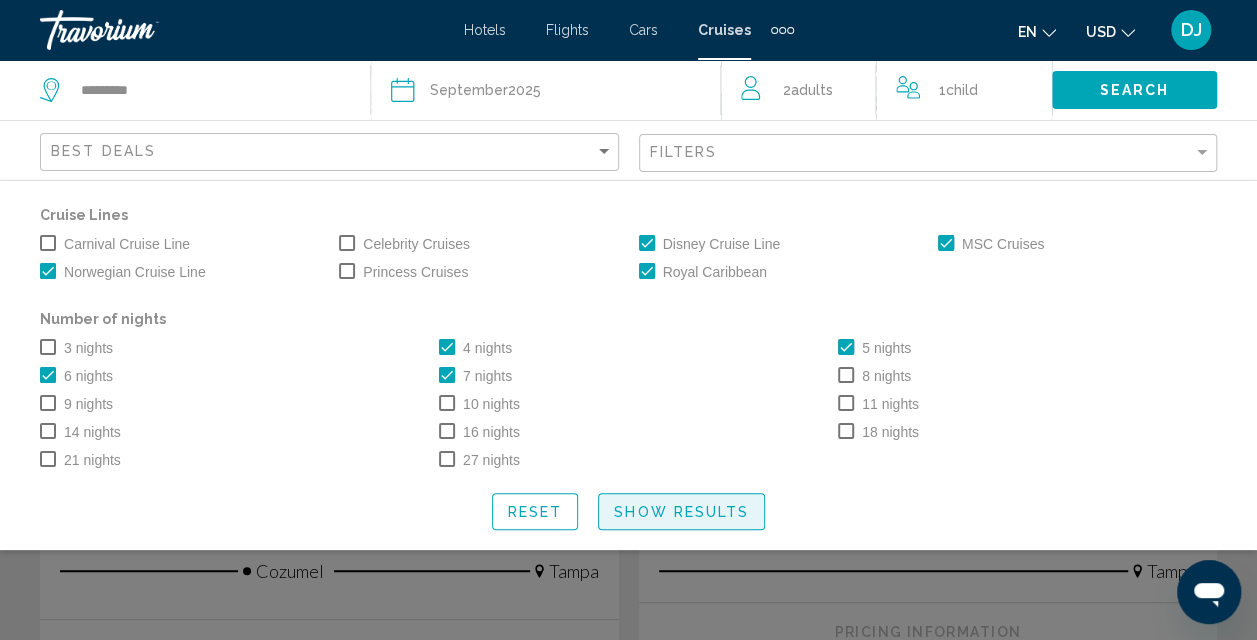 click on "Show Results" 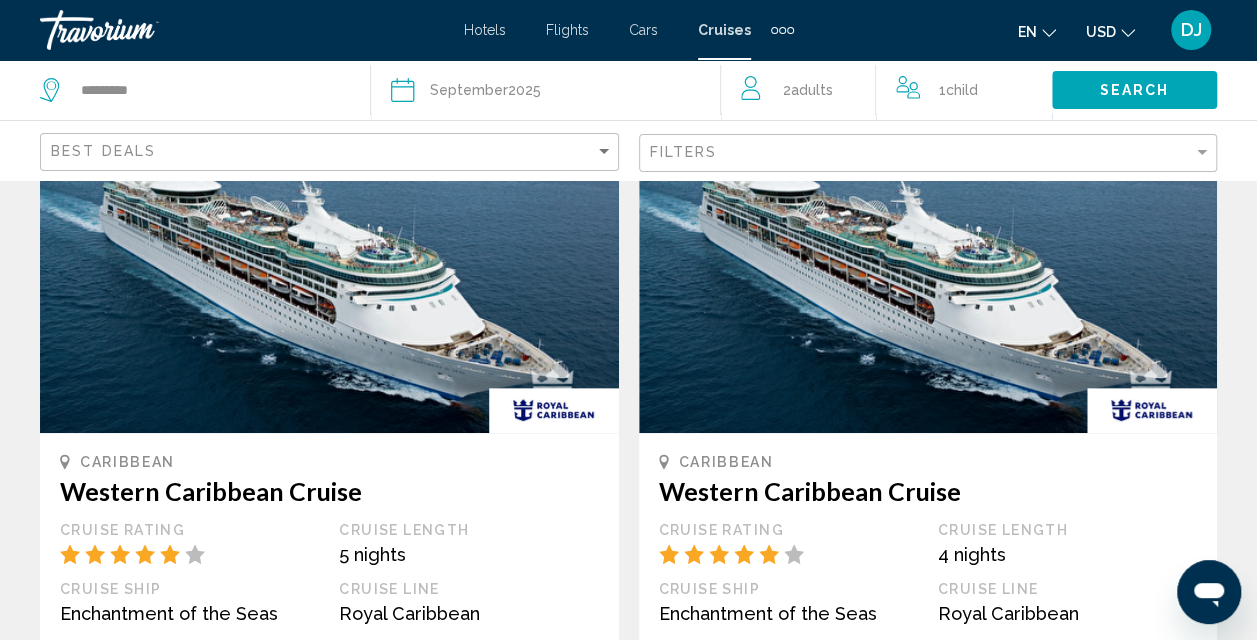 scroll, scrollTop: 156, scrollLeft: 0, axis: vertical 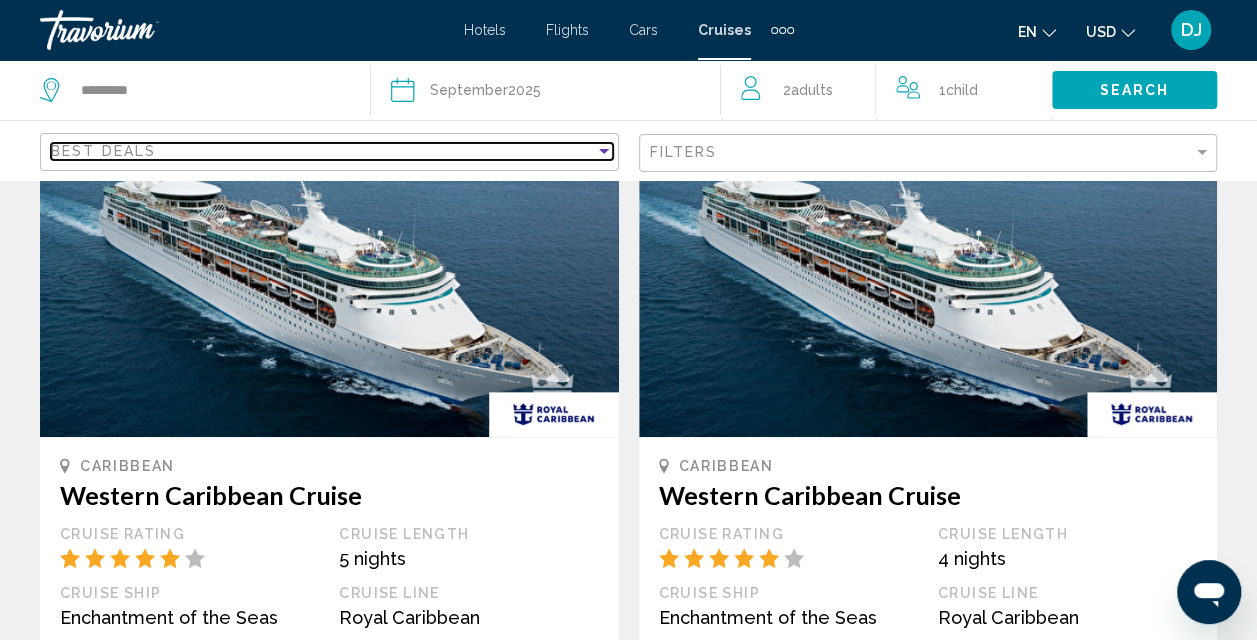 click on "Best Deals" at bounding box center [323, 151] 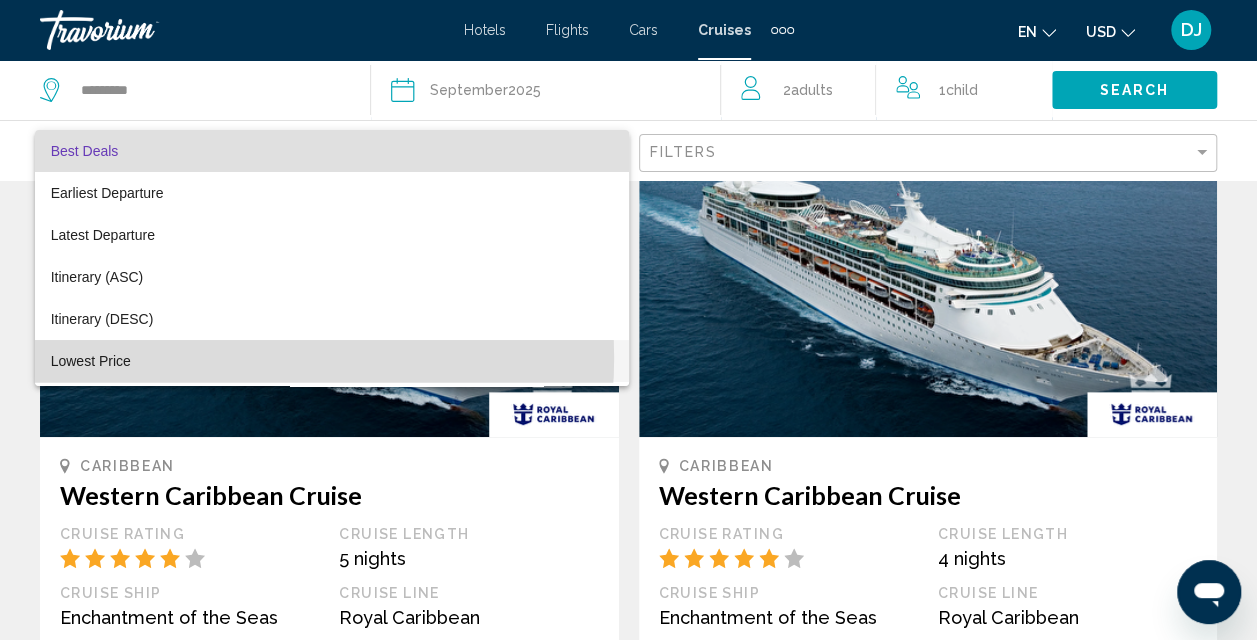 click on "Lowest Price" at bounding box center (332, 361) 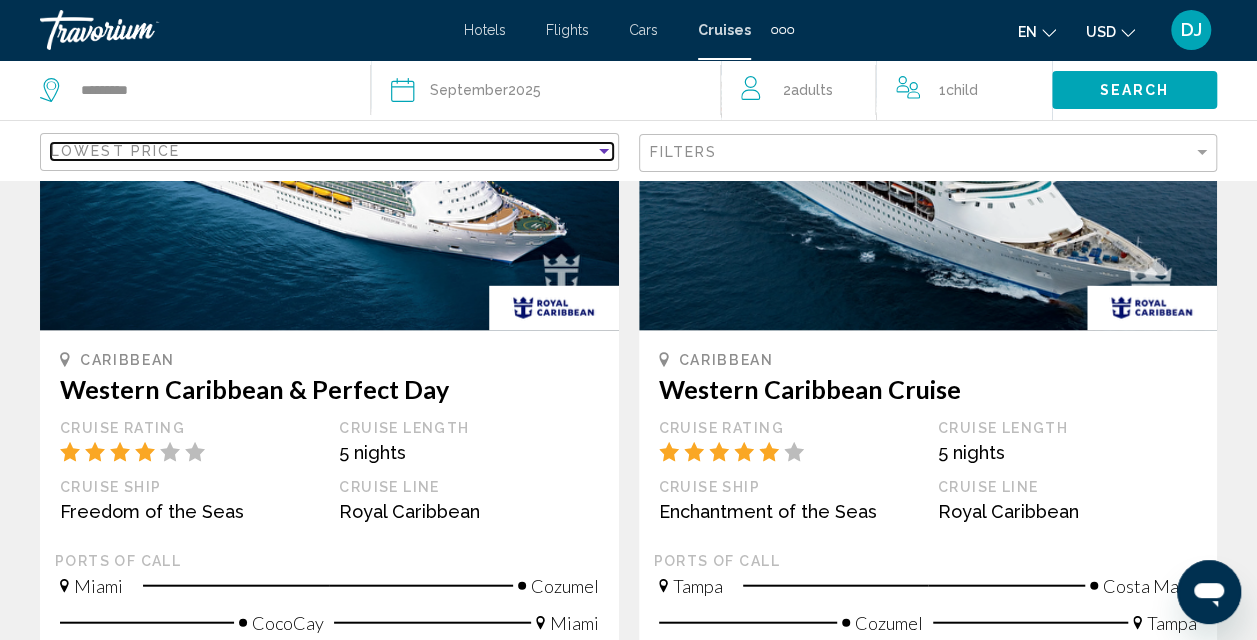 scroll, scrollTop: 1957, scrollLeft: 0, axis: vertical 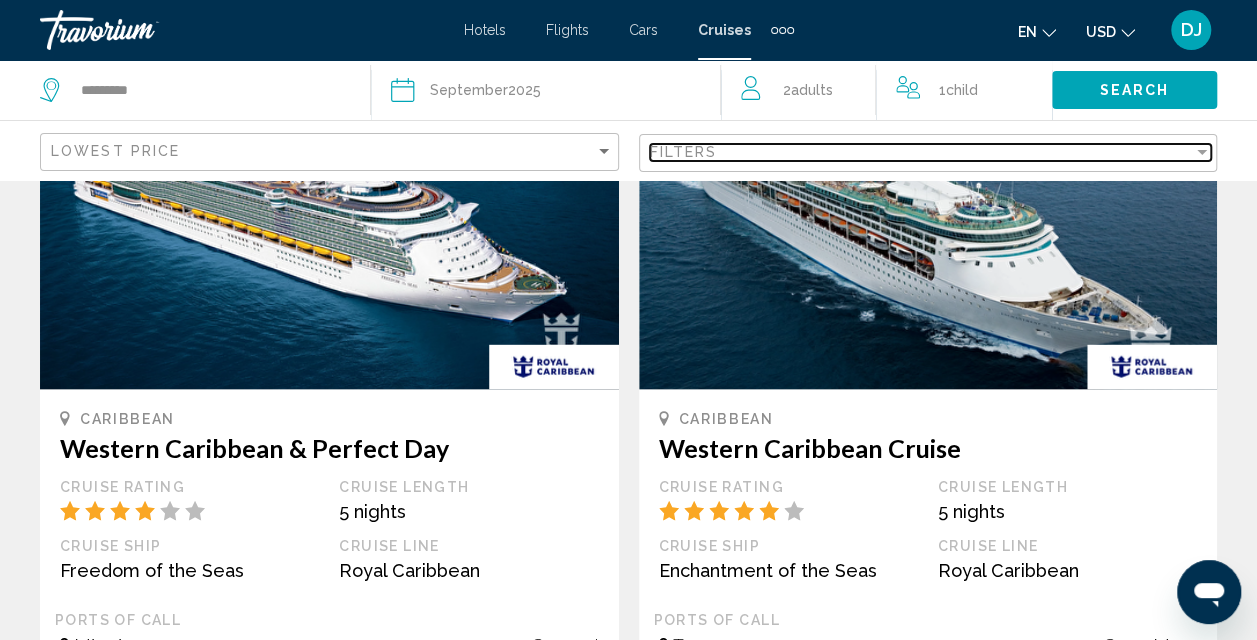 click on "Filters" at bounding box center (922, 152) 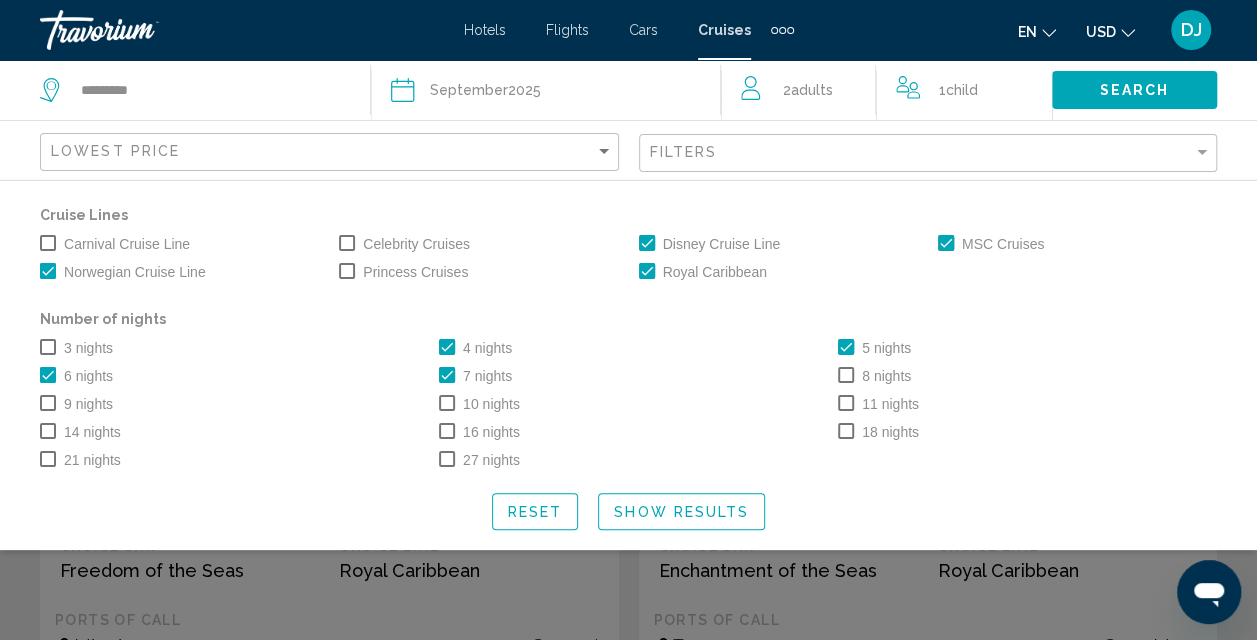 click on "Filters" 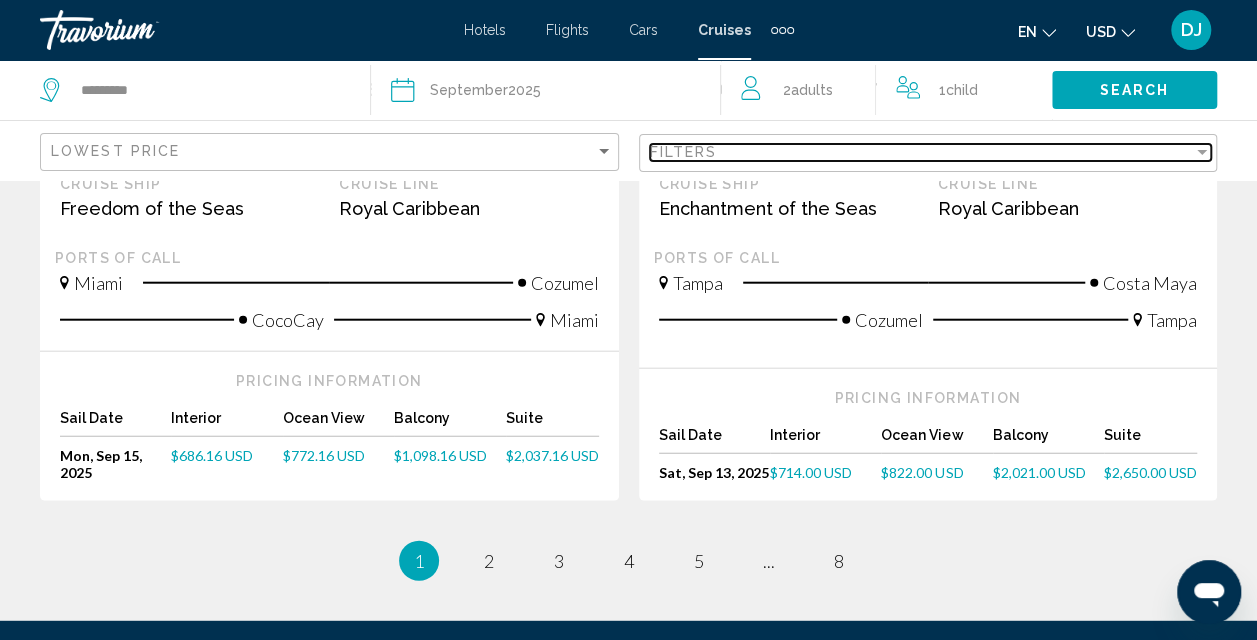 scroll, scrollTop: 2320, scrollLeft: 0, axis: vertical 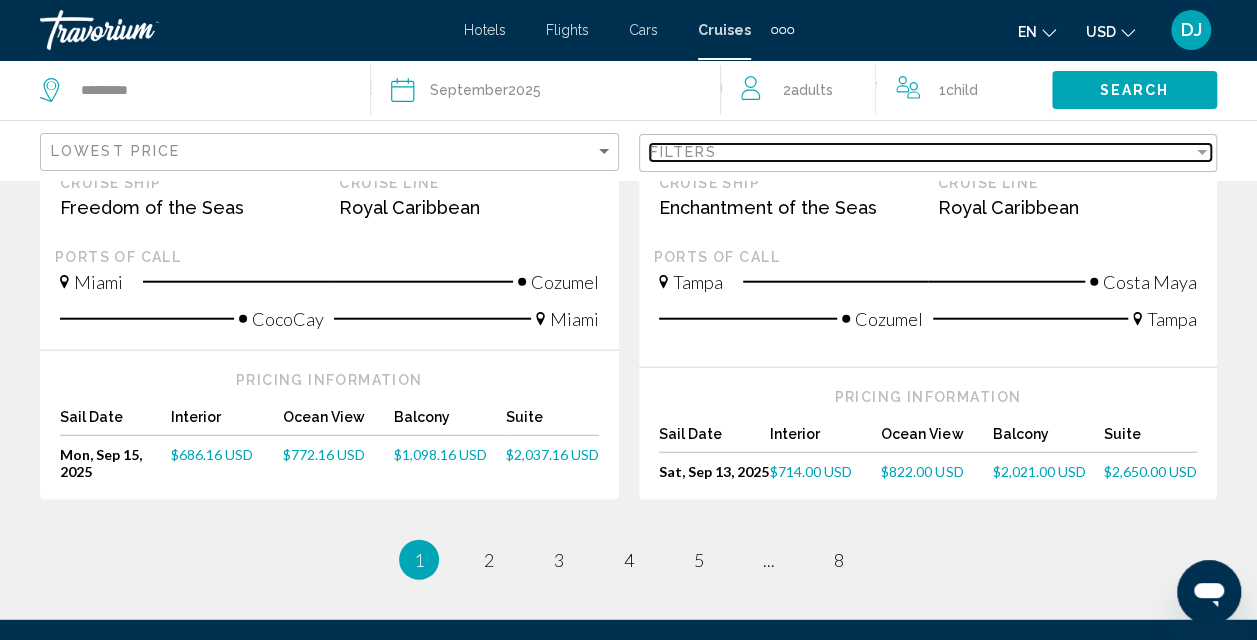 click on "Filters" at bounding box center [922, 152] 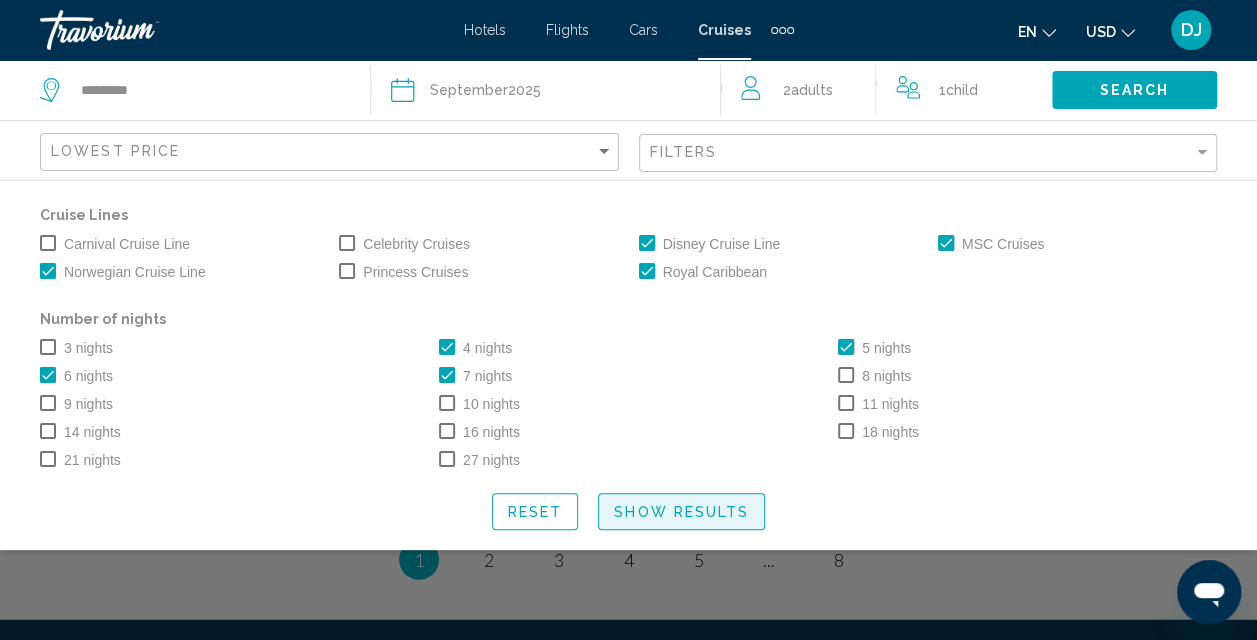 click on "Show Results" 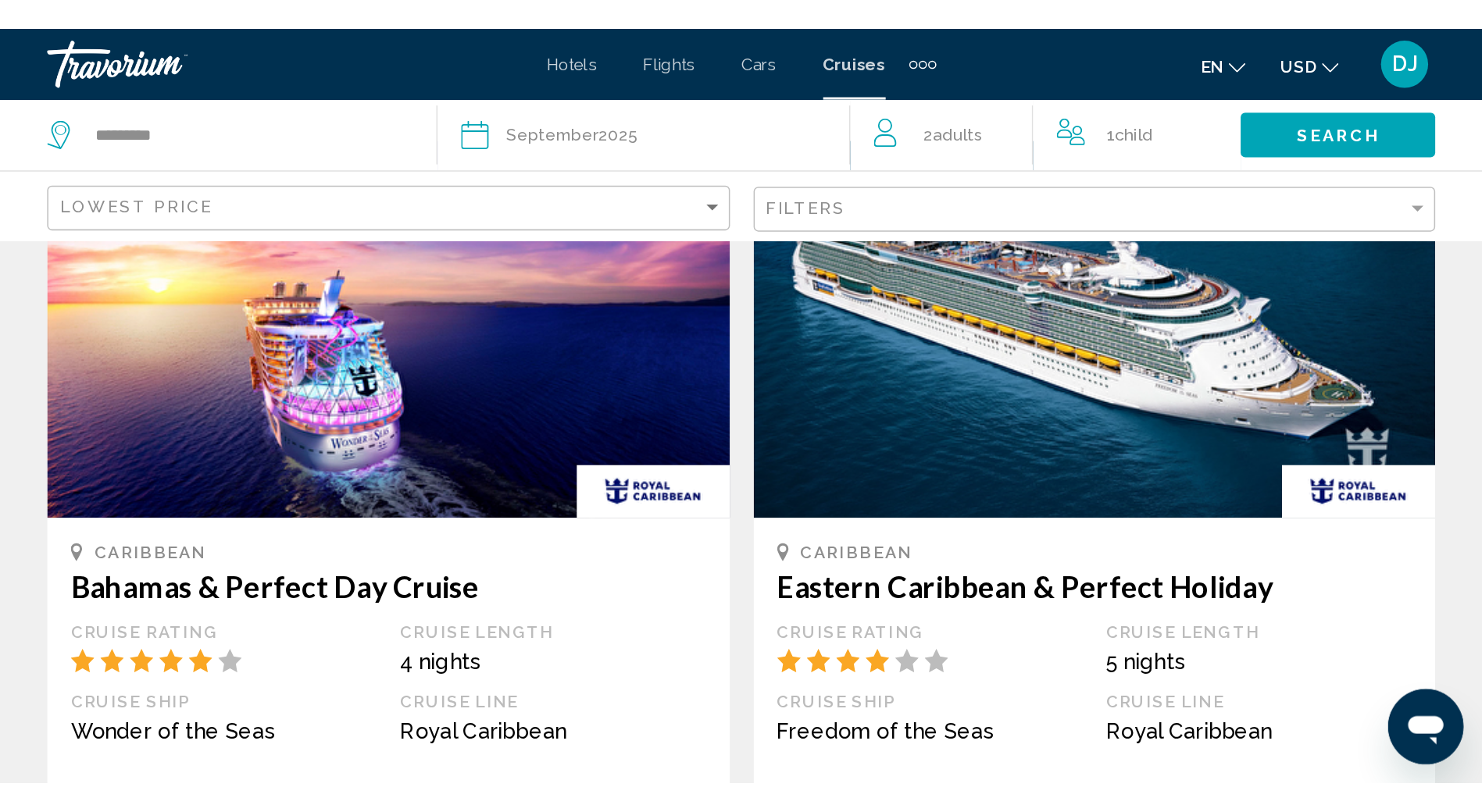 scroll, scrollTop: 850, scrollLeft: 0, axis: vertical 